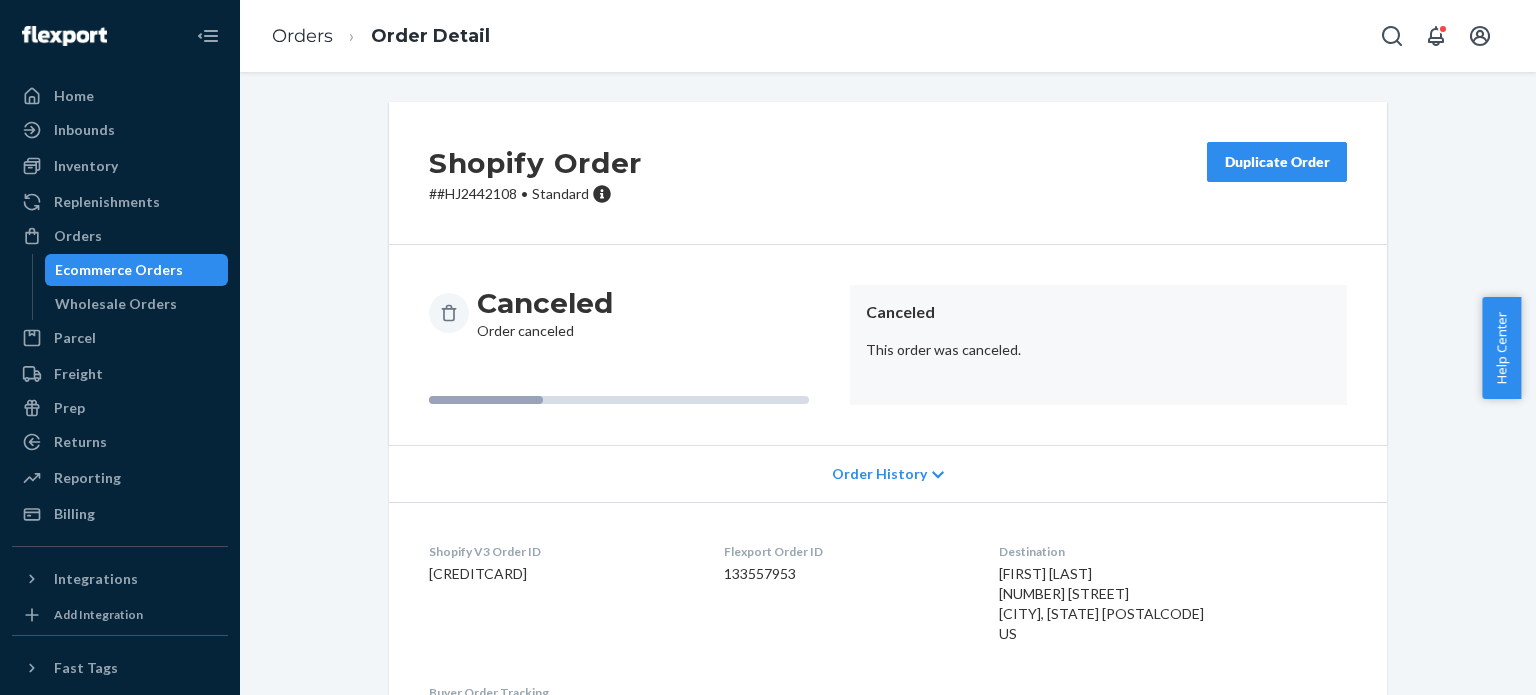 scroll, scrollTop: 0, scrollLeft: 0, axis: both 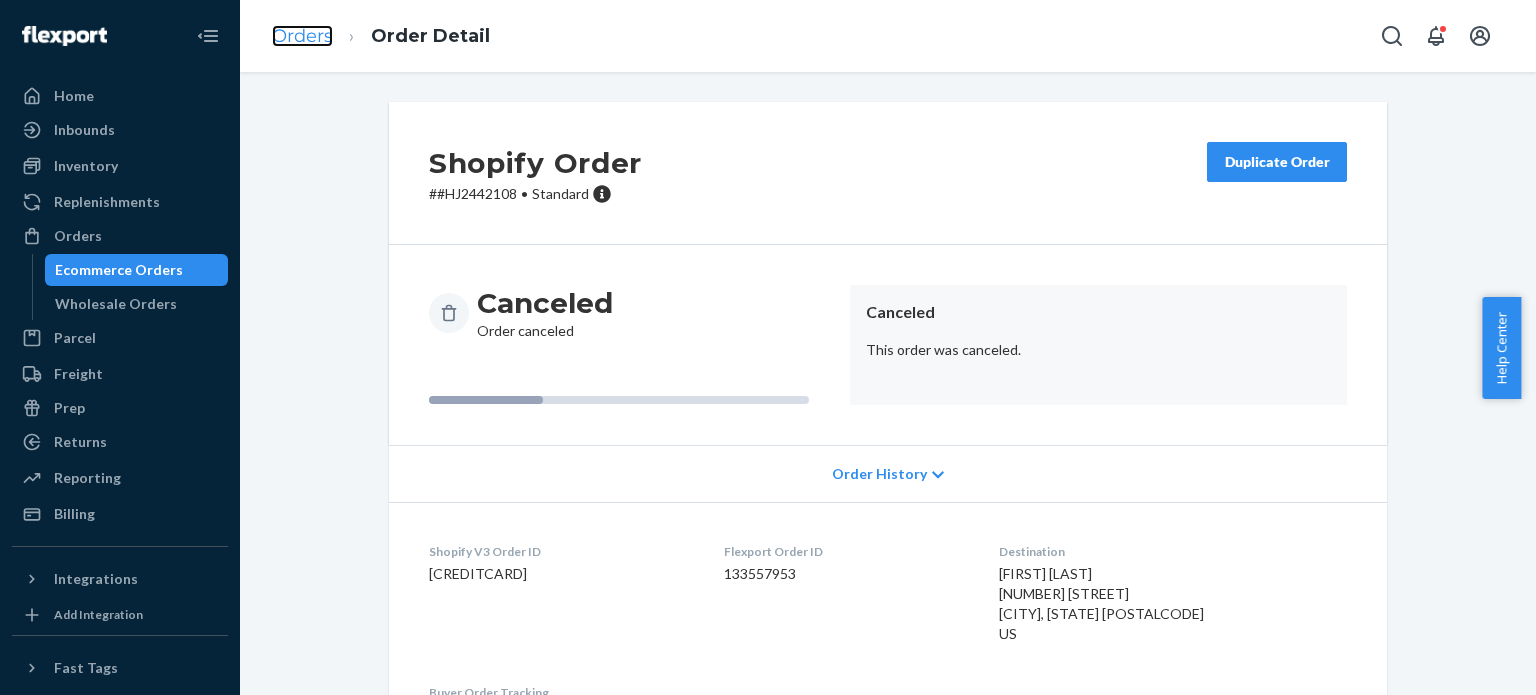 click on "Orders" at bounding box center [302, 36] 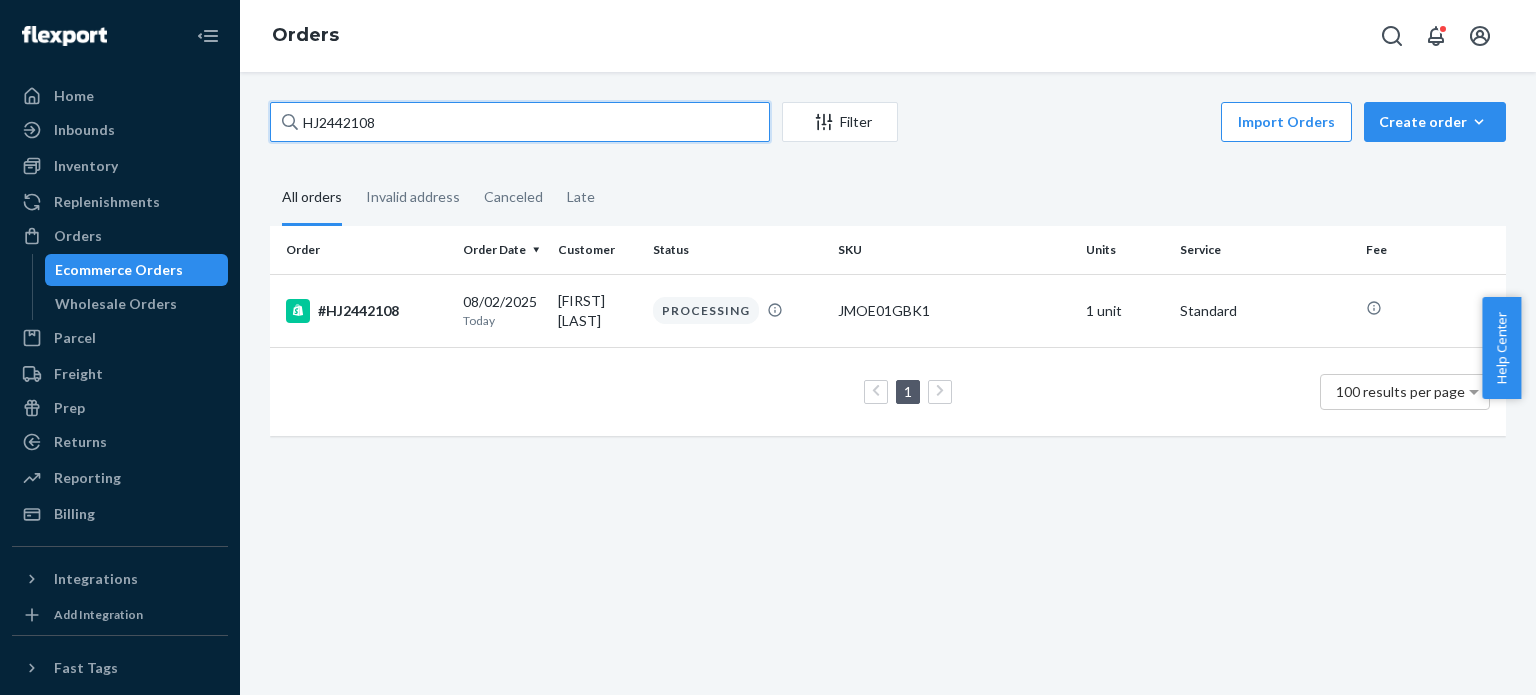 click on "HJ2442108" at bounding box center (520, 122) 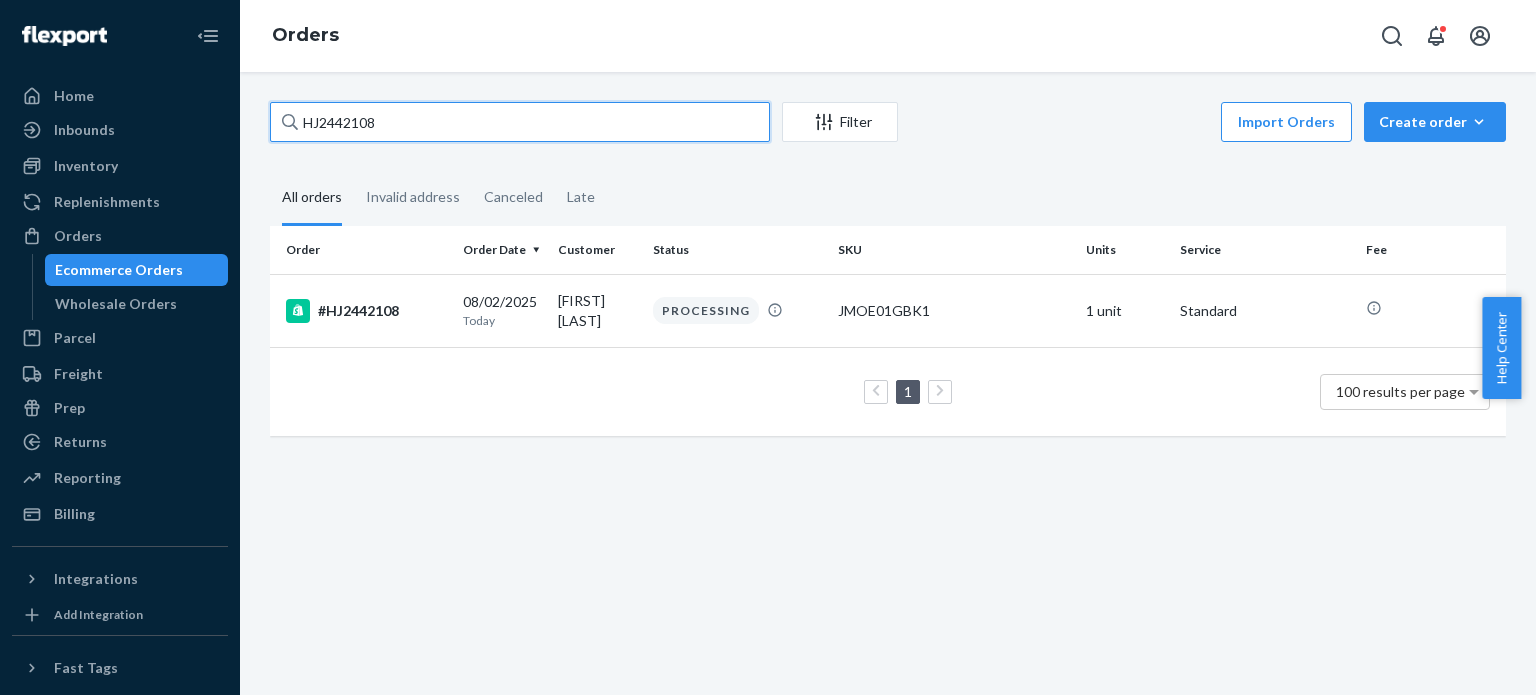 click on "HJ2442108" at bounding box center (520, 122) 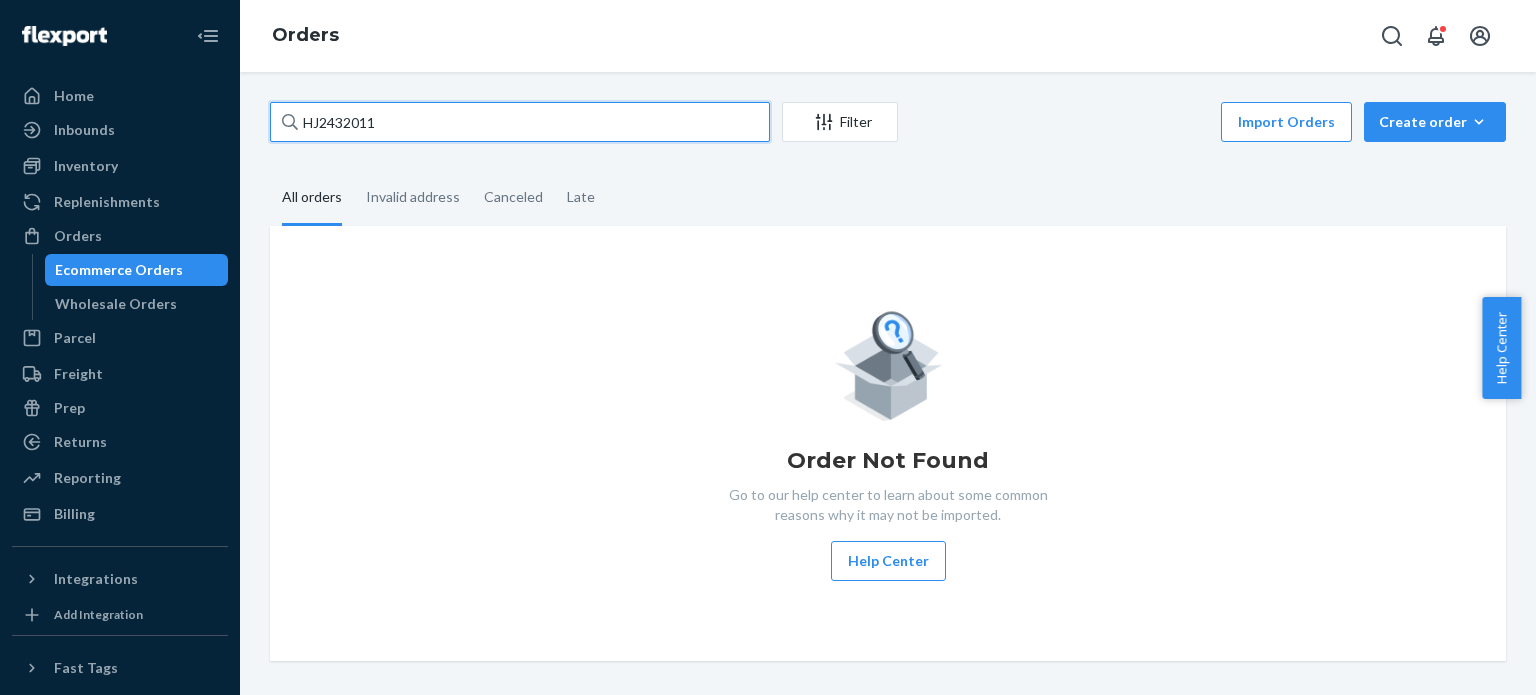 type on "[ID]" 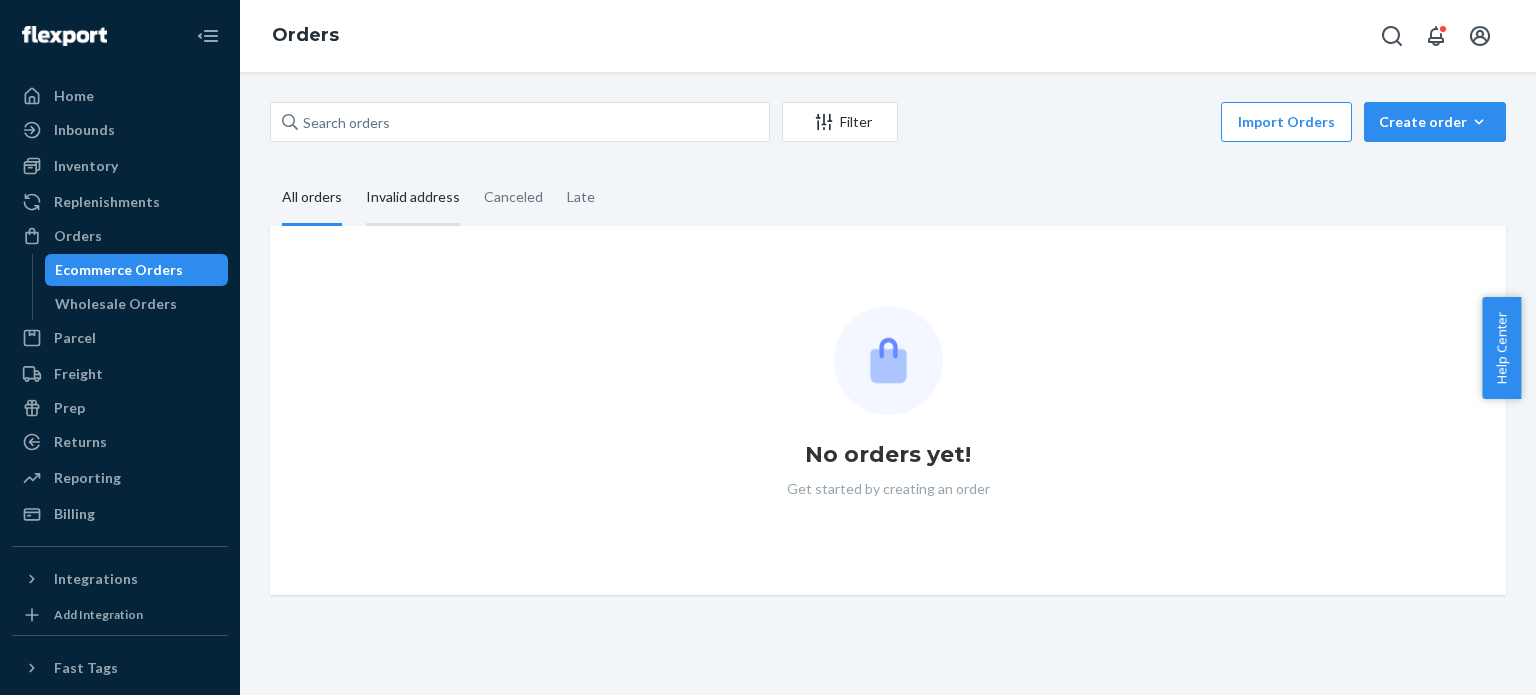 click on "Invalid address" at bounding box center (413, 198) 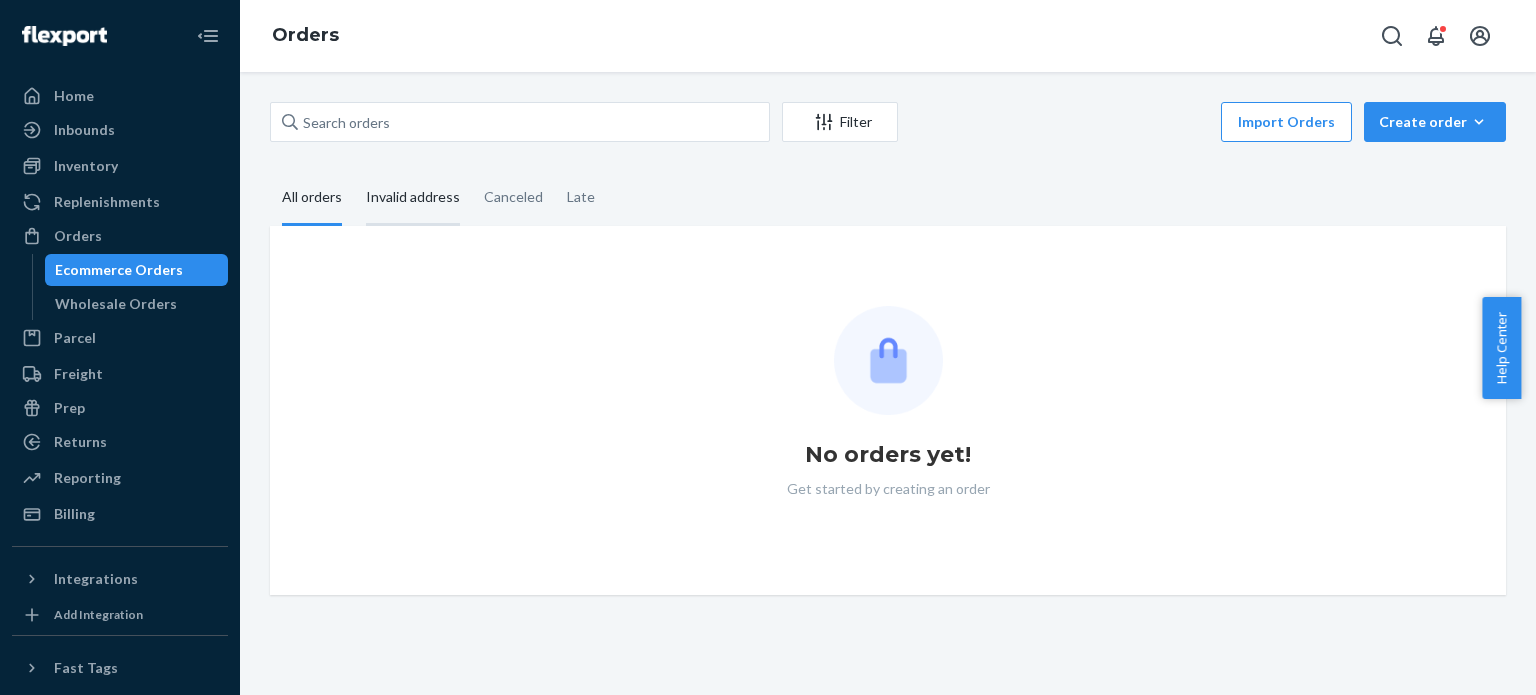 click on "Invalid address" at bounding box center (354, 171) 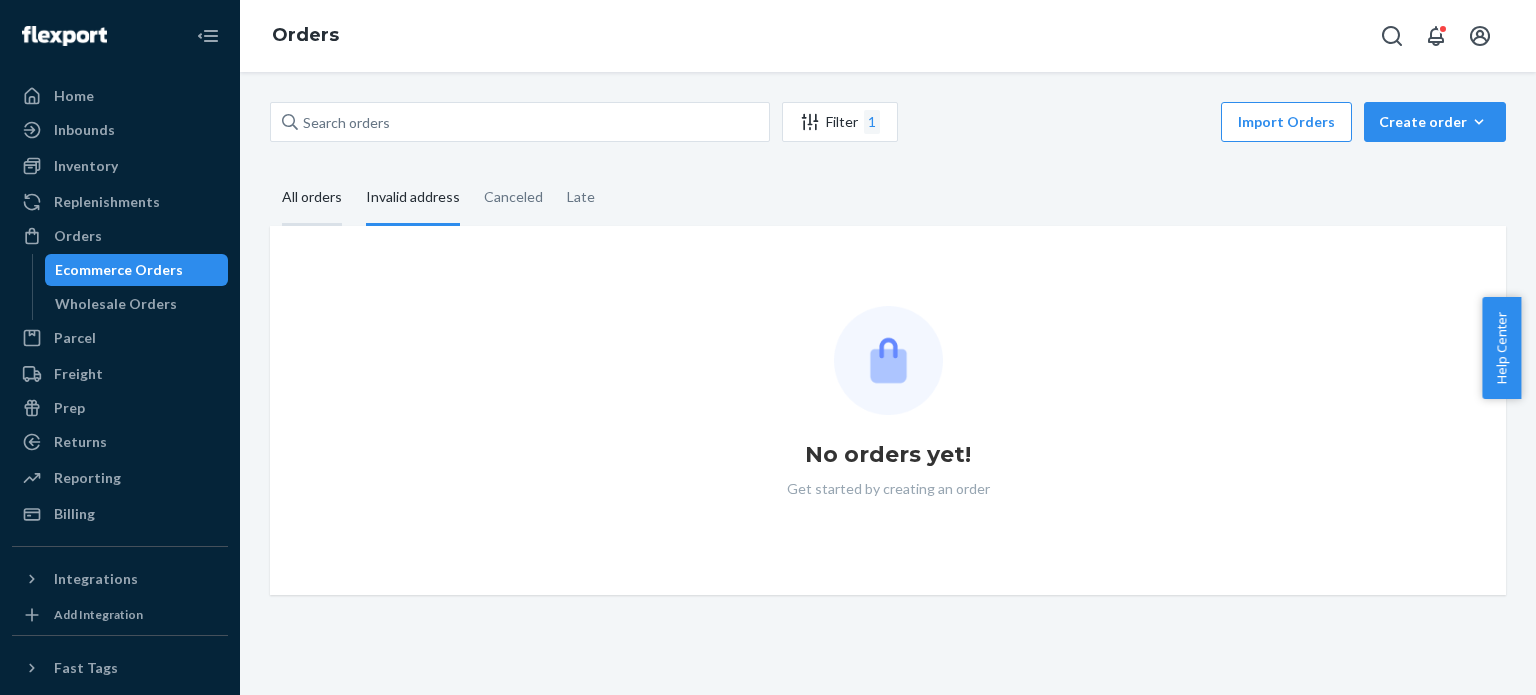click on "All orders" at bounding box center [312, 198] 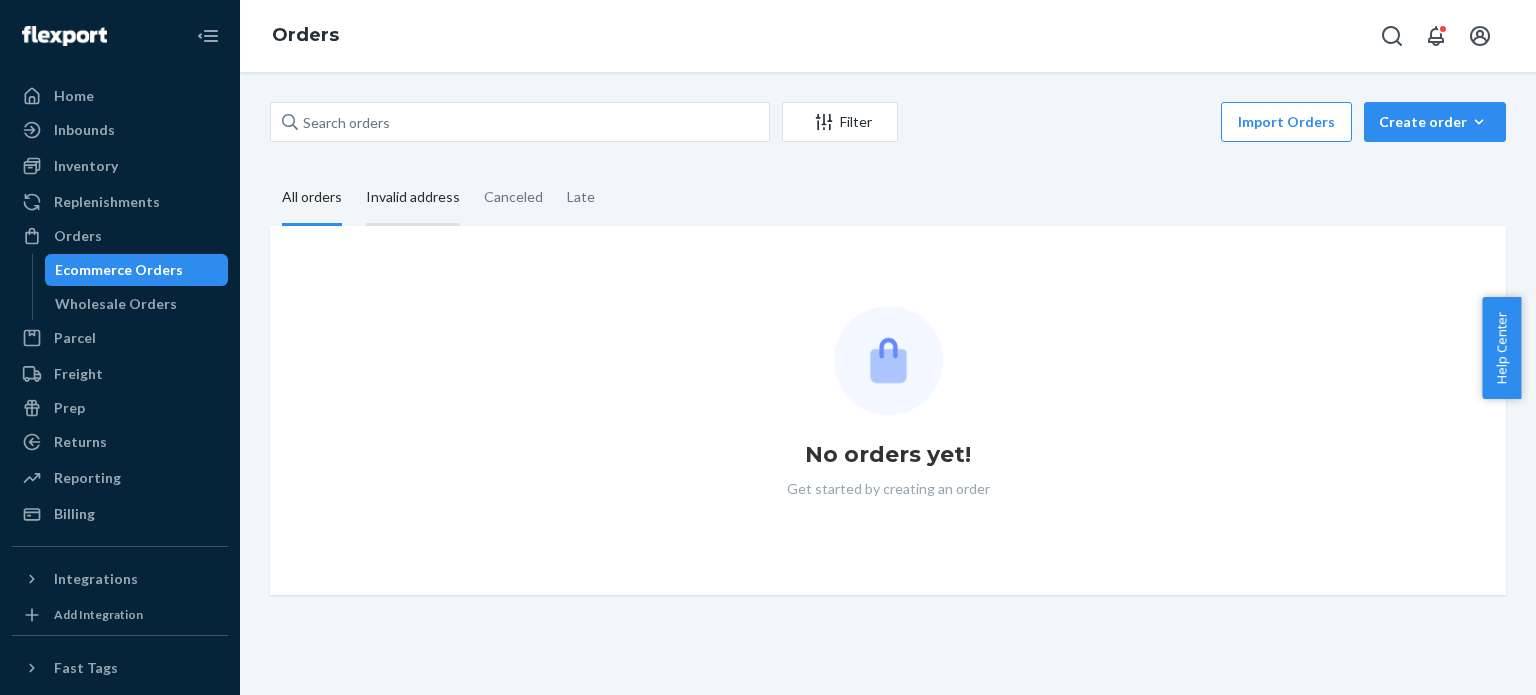 click on "Invalid address" at bounding box center (413, 198) 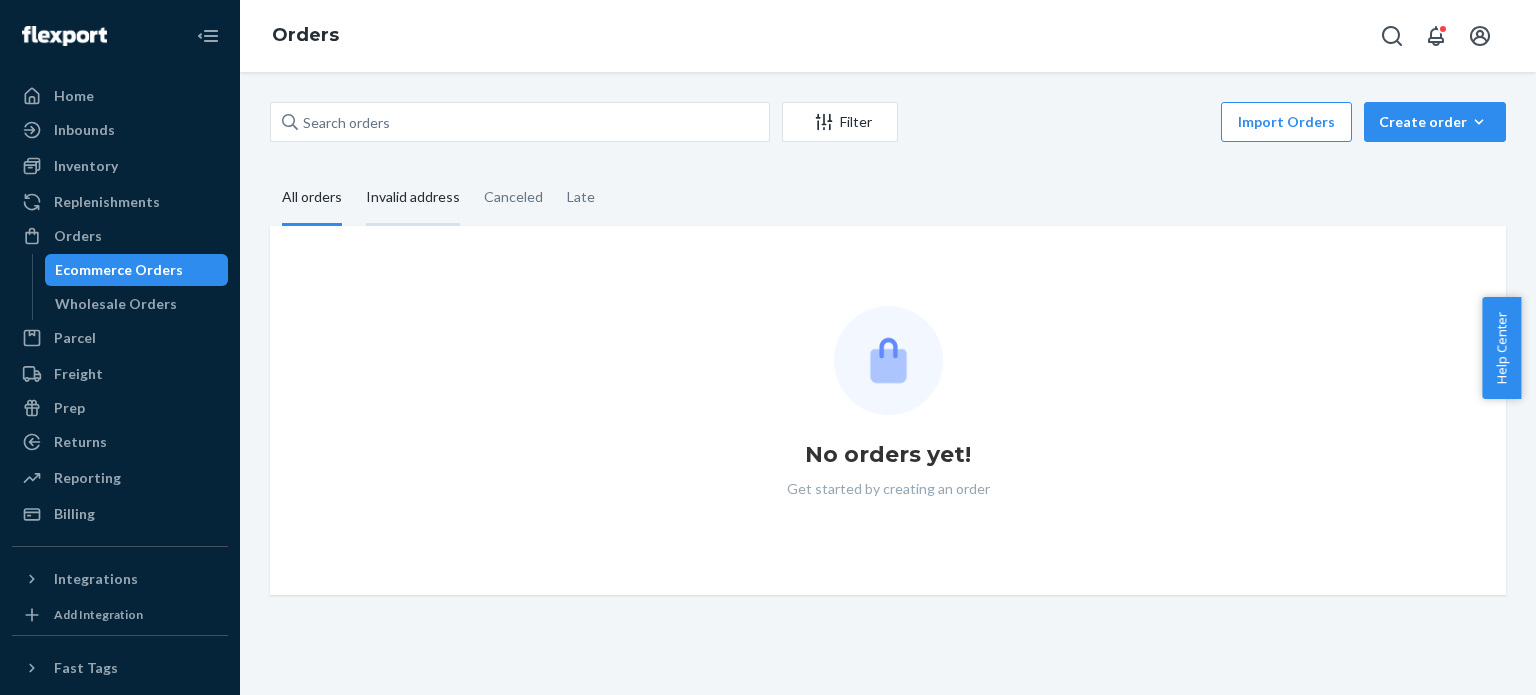 click on "Invalid address" at bounding box center [354, 171] 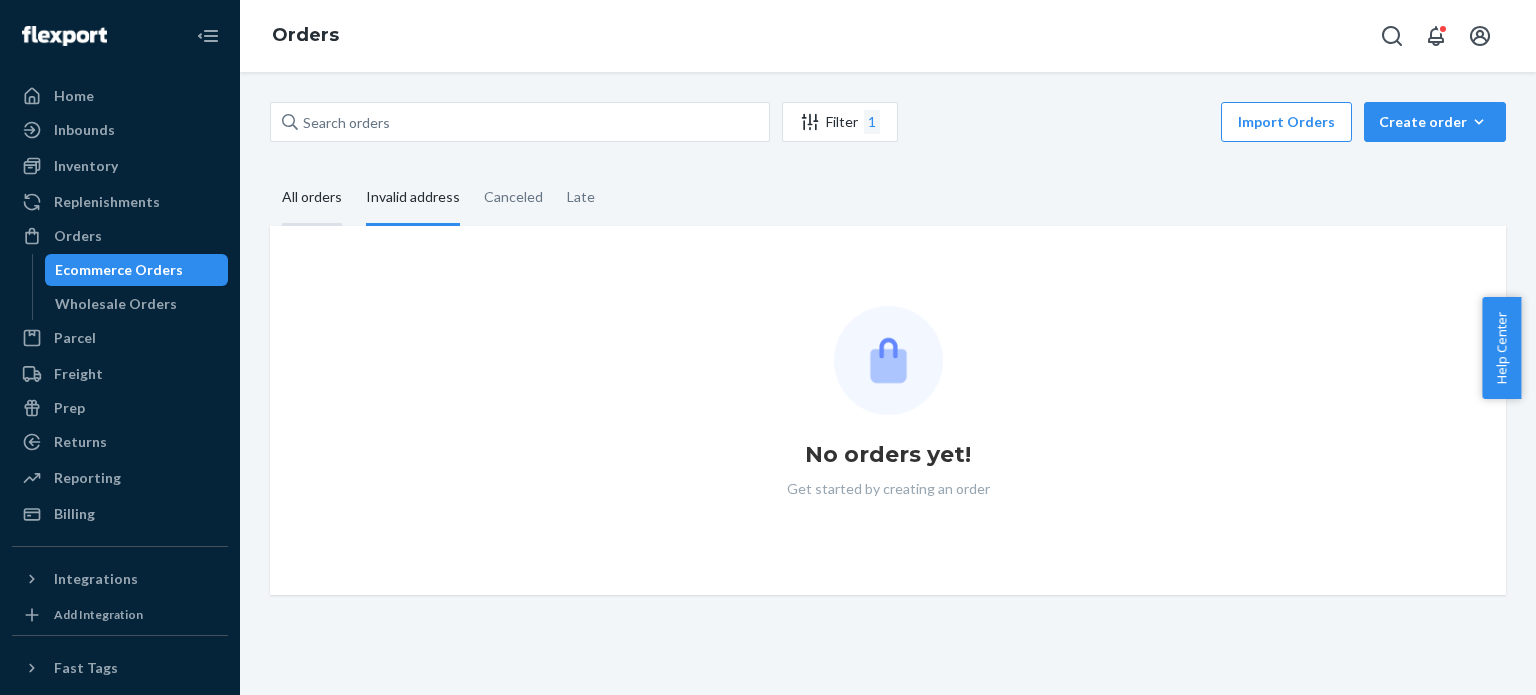 click on "All orders" at bounding box center (312, 198) 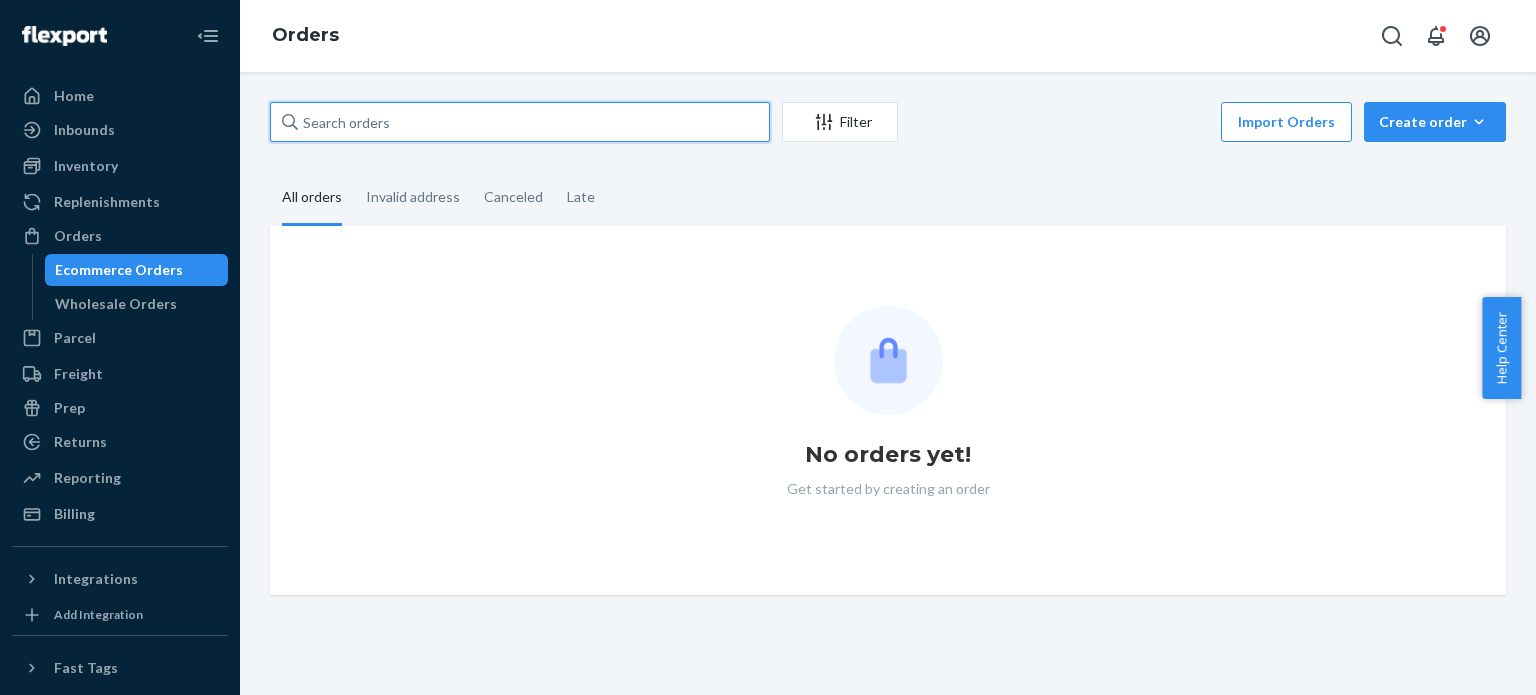 click at bounding box center (520, 122) 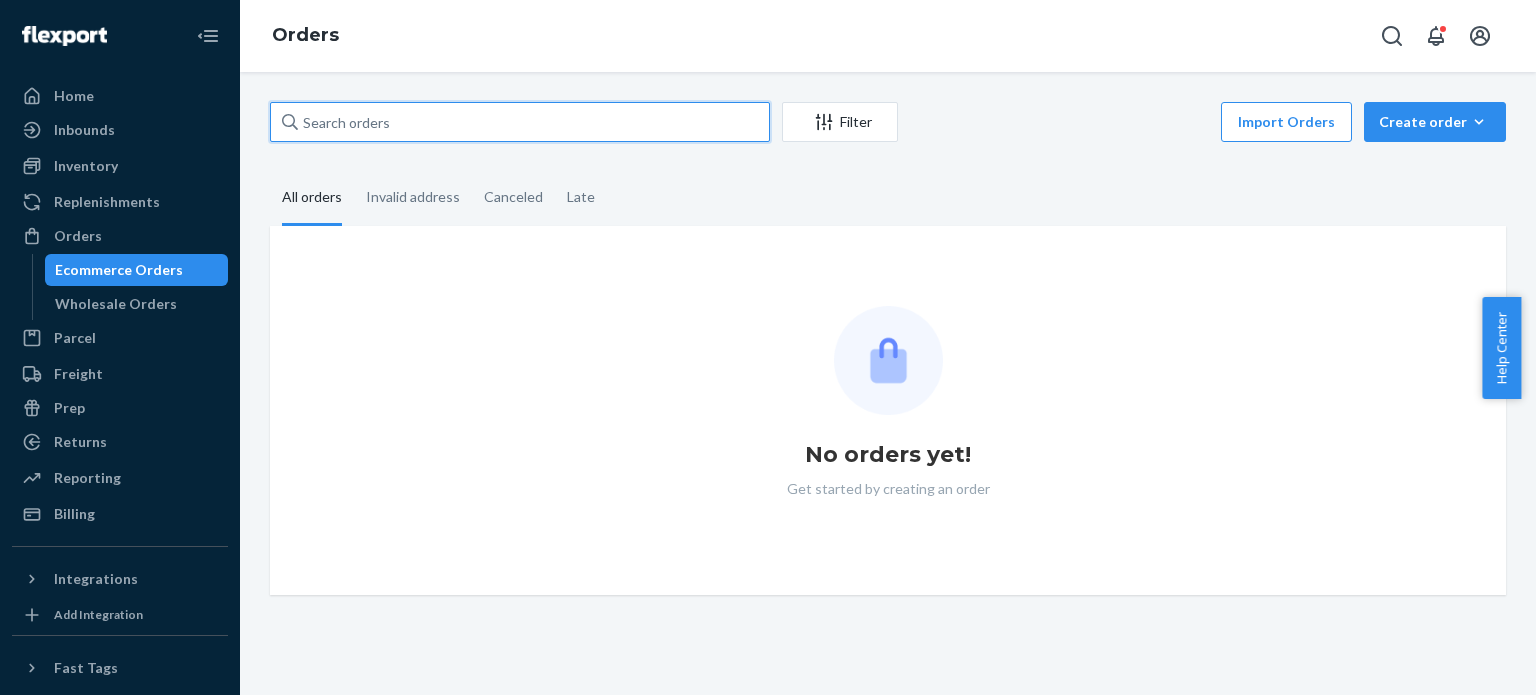 type on "[ID]" 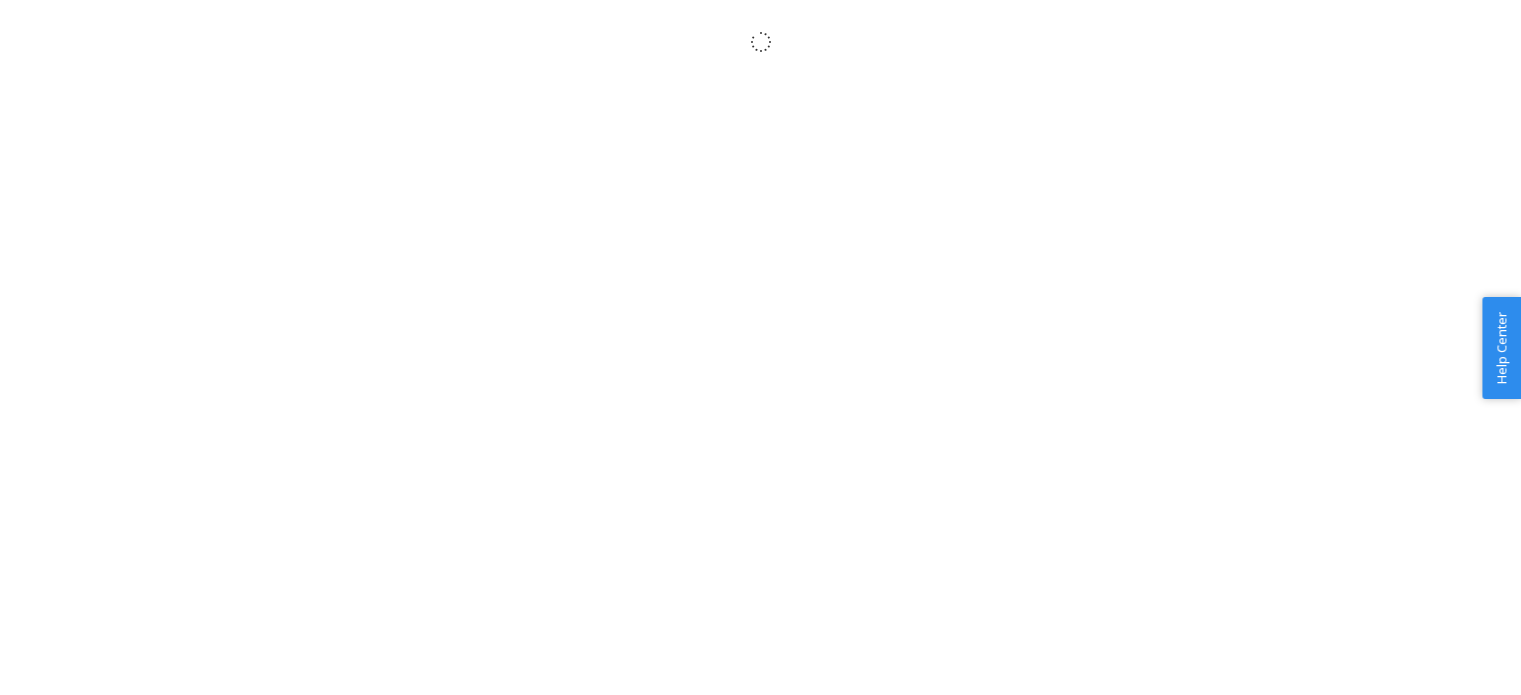 scroll, scrollTop: 0, scrollLeft: 0, axis: both 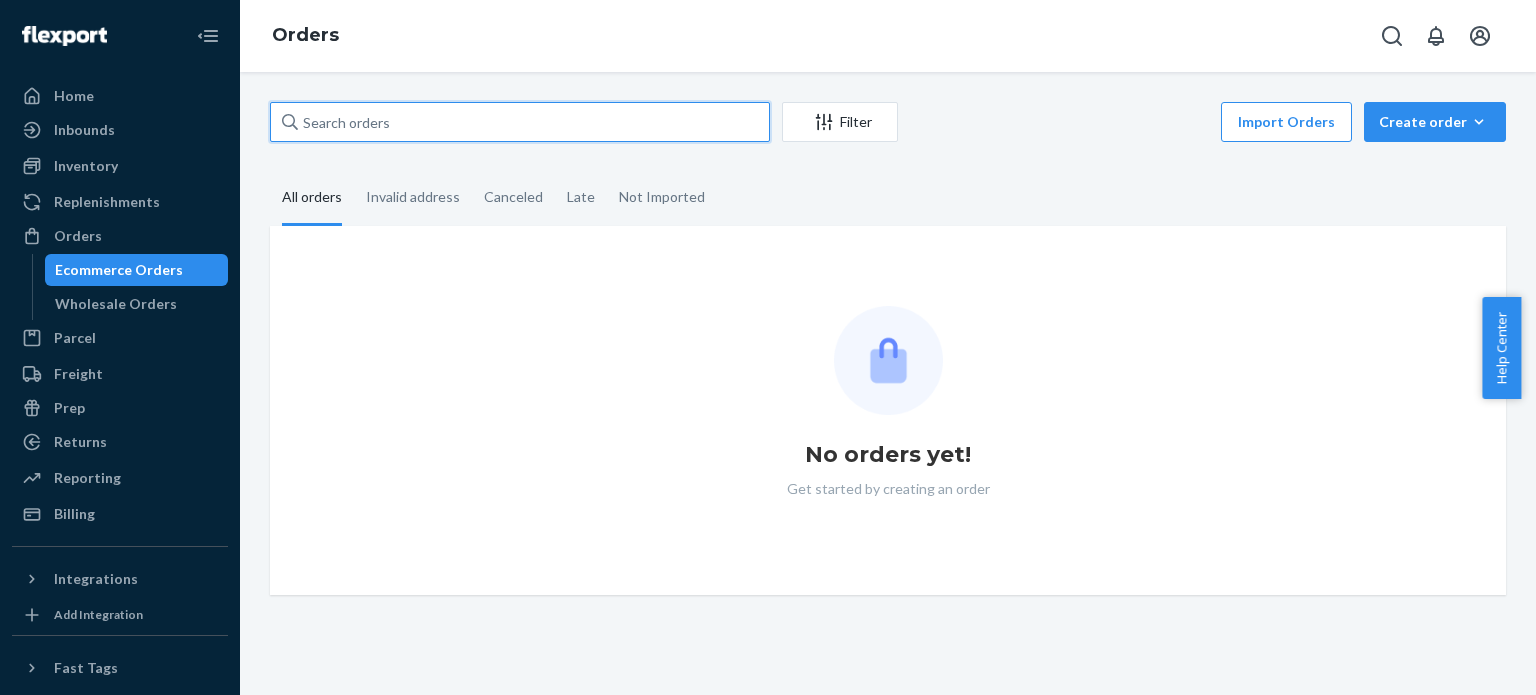 click at bounding box center (520, 122) 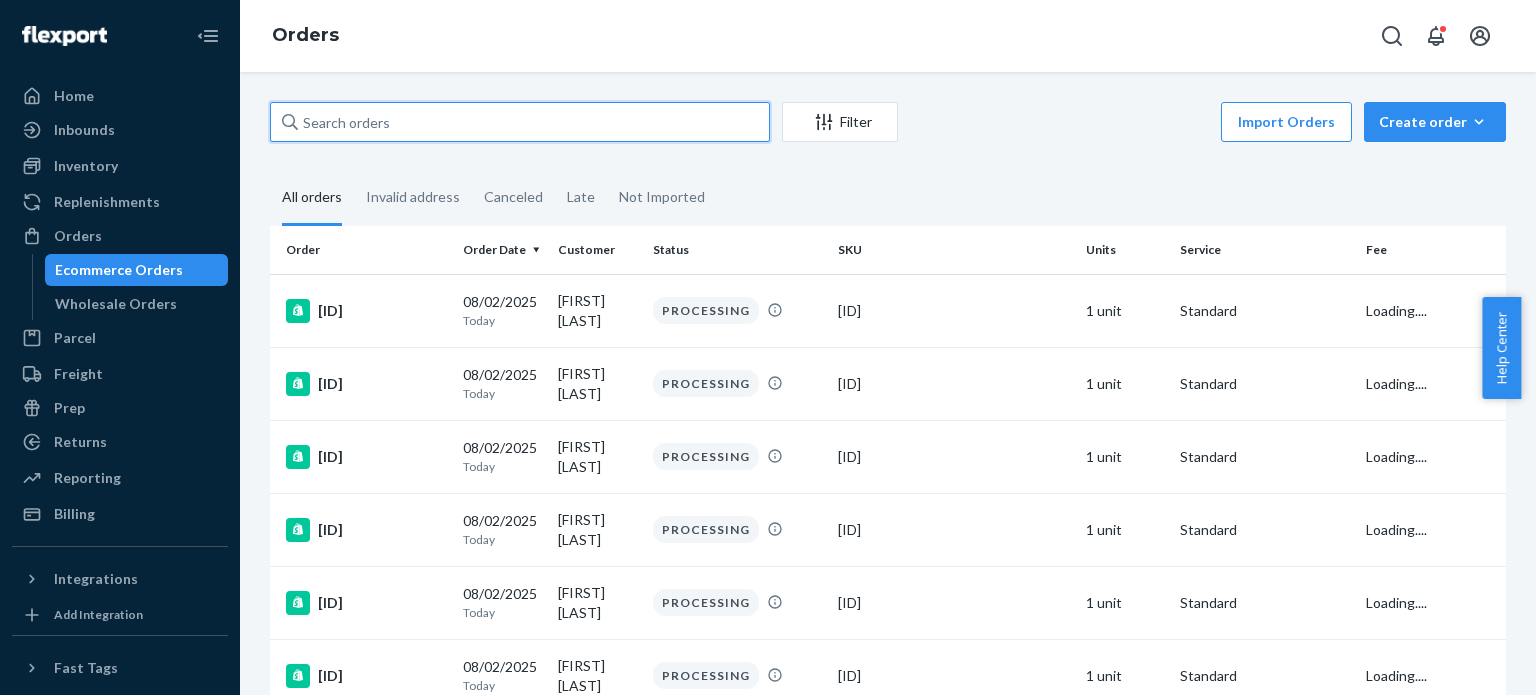 paste on "[ID]" 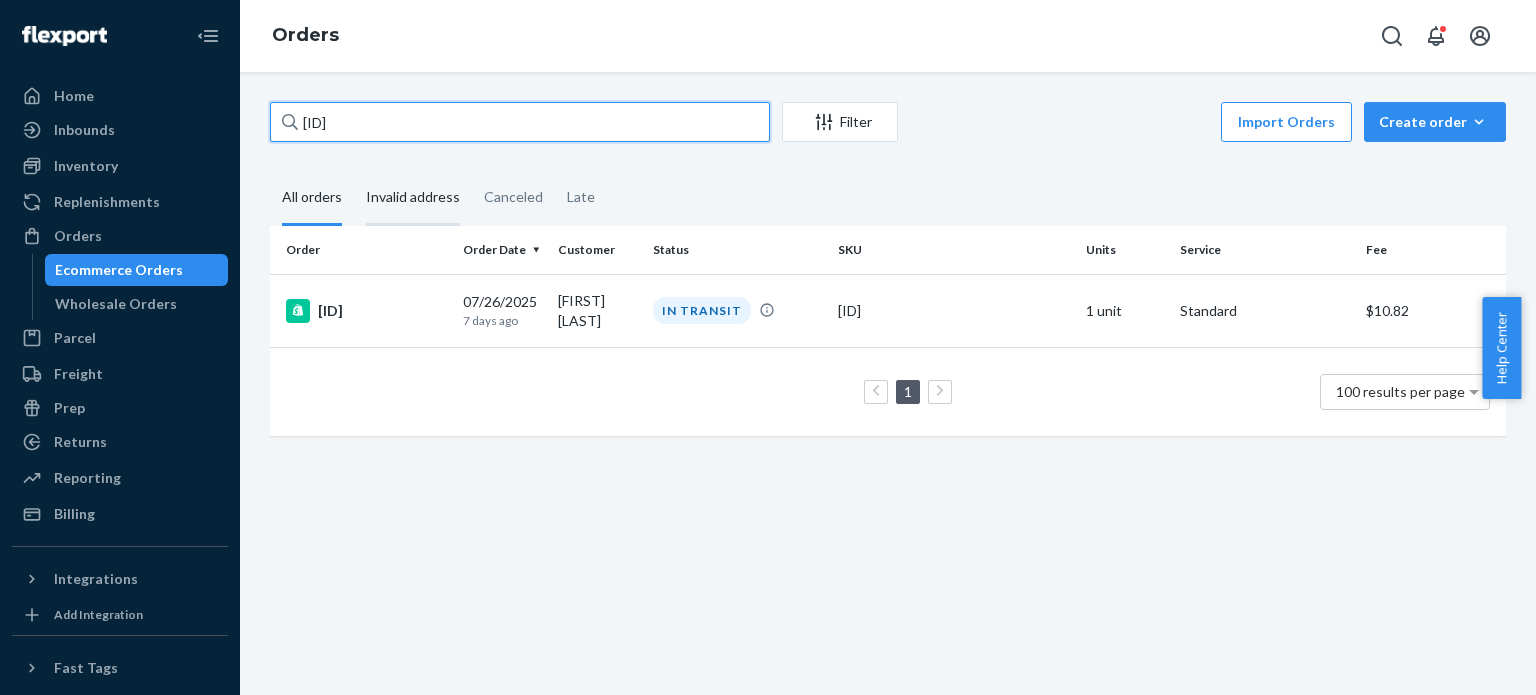 type on "[ID]" 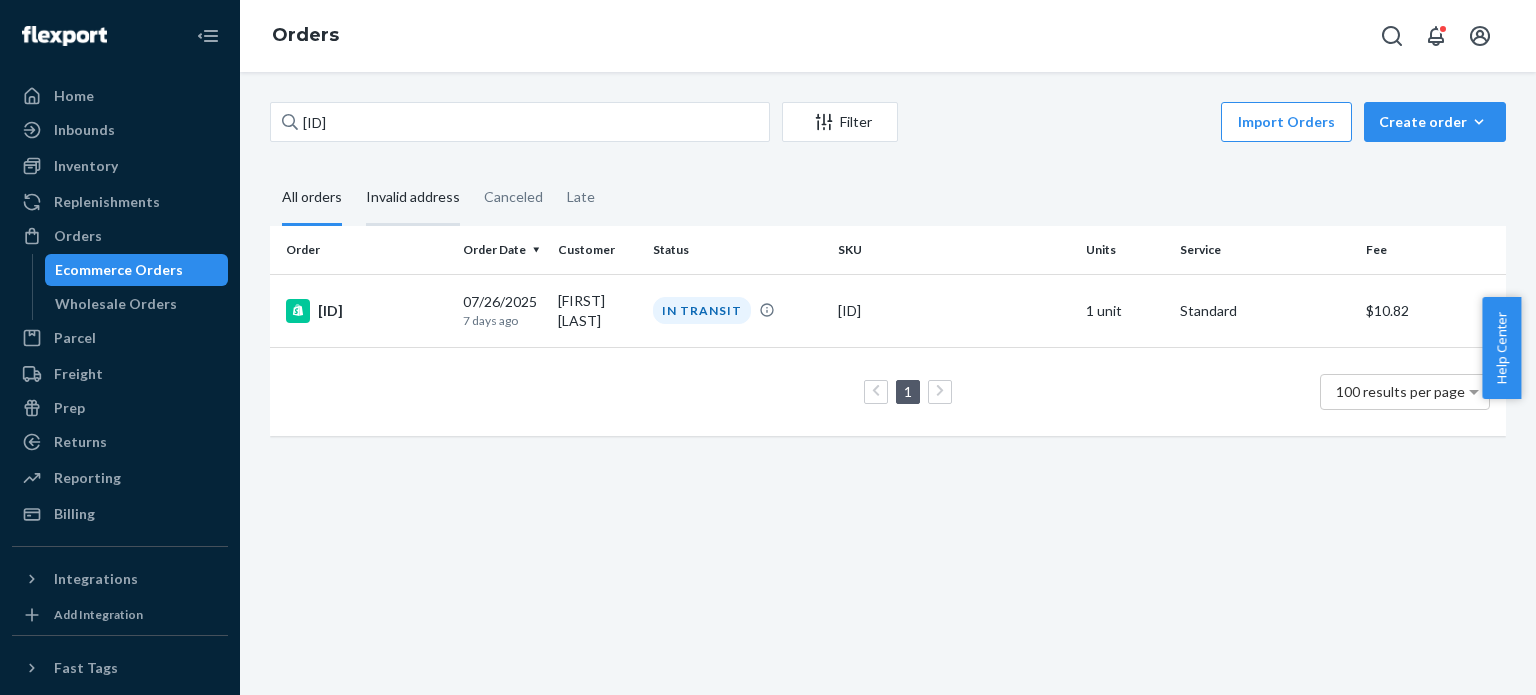 click on "Invalid address" at bounding box center [413, 198] 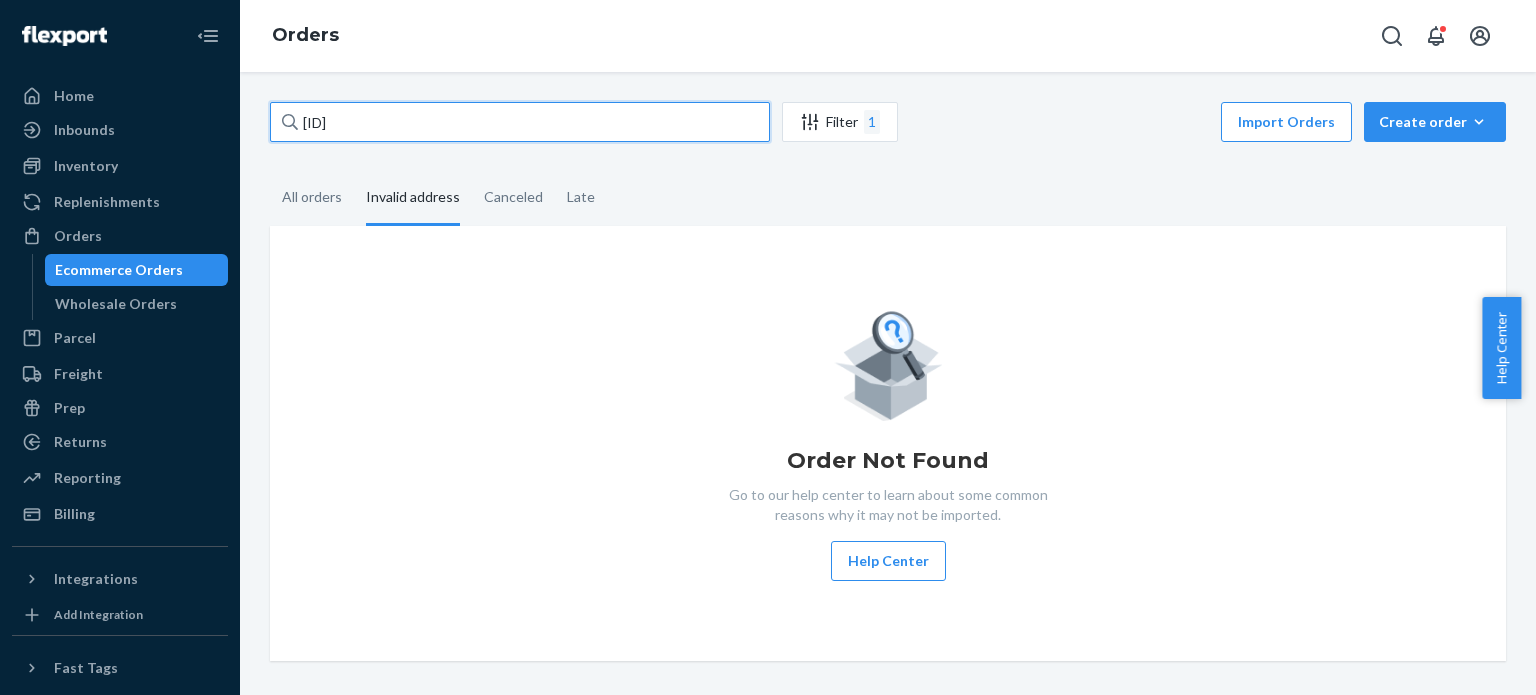 click on "[ID]" at bounding box center (520, 122) 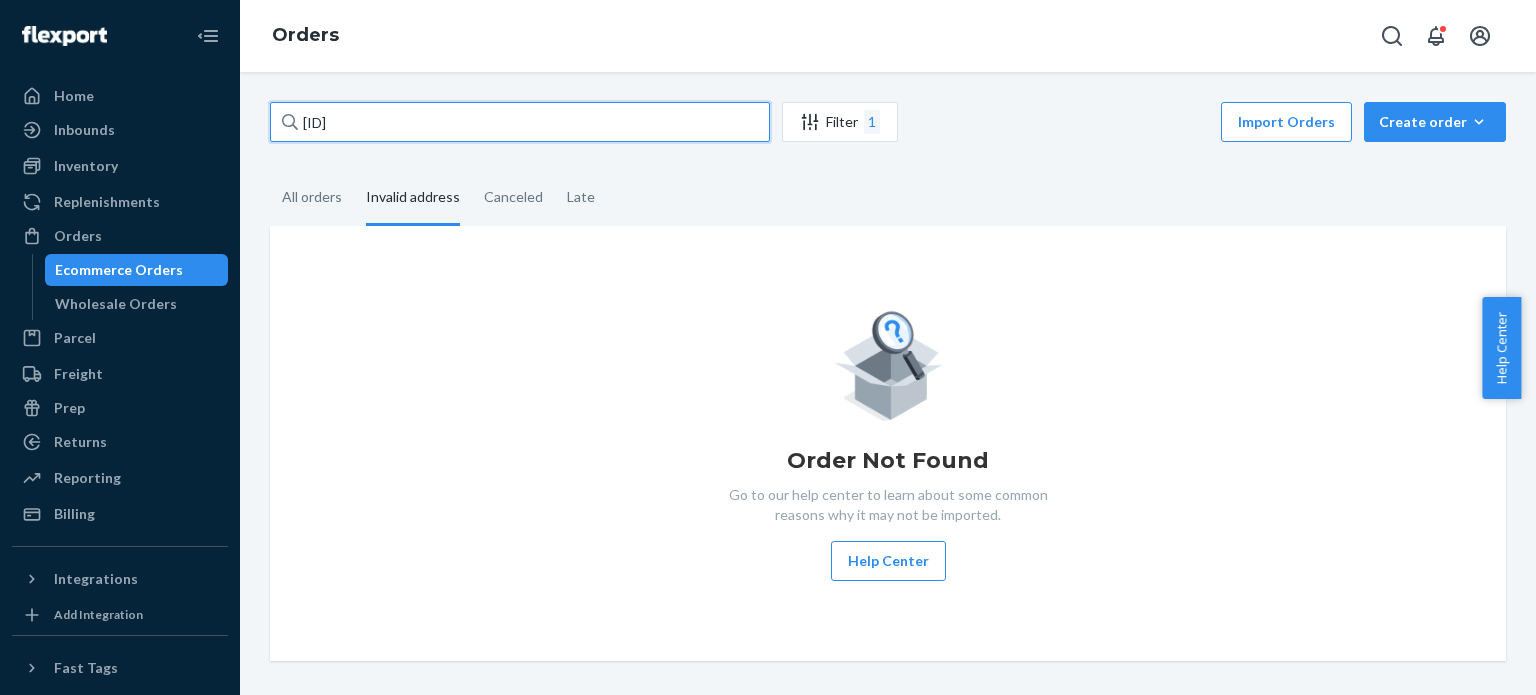 click on "[ID]" at bounding box center [520, 122] 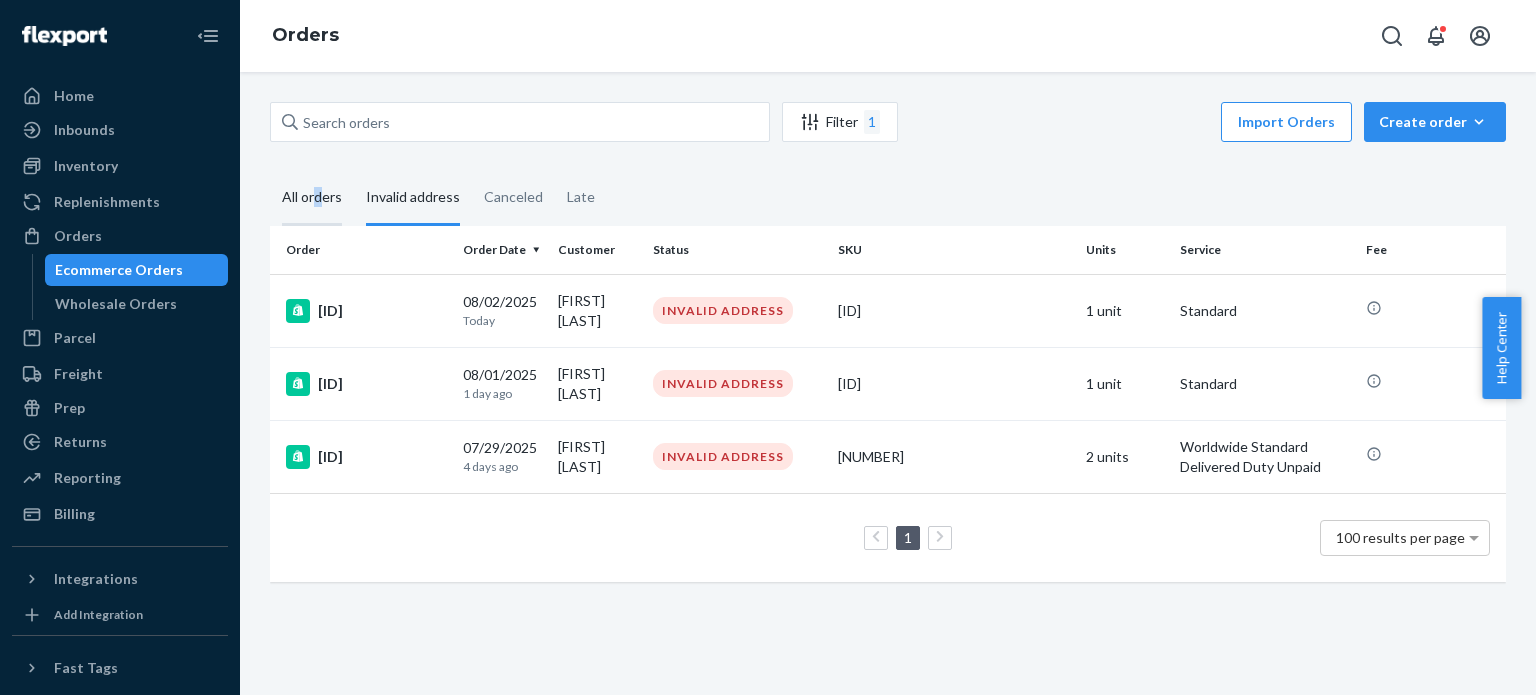 click on "All orders" at bounding box center [312, 198] 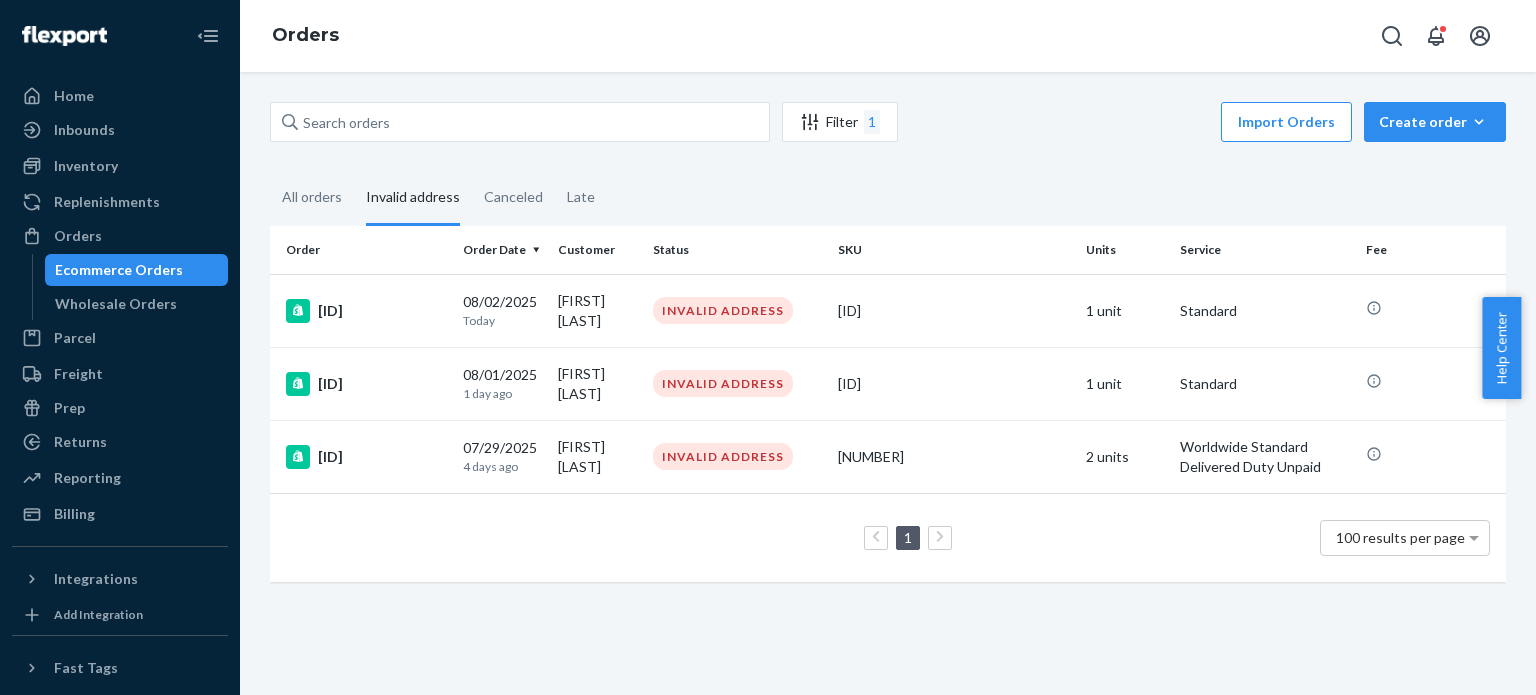 click on "Invalid address" at bounding box center (413, 198) 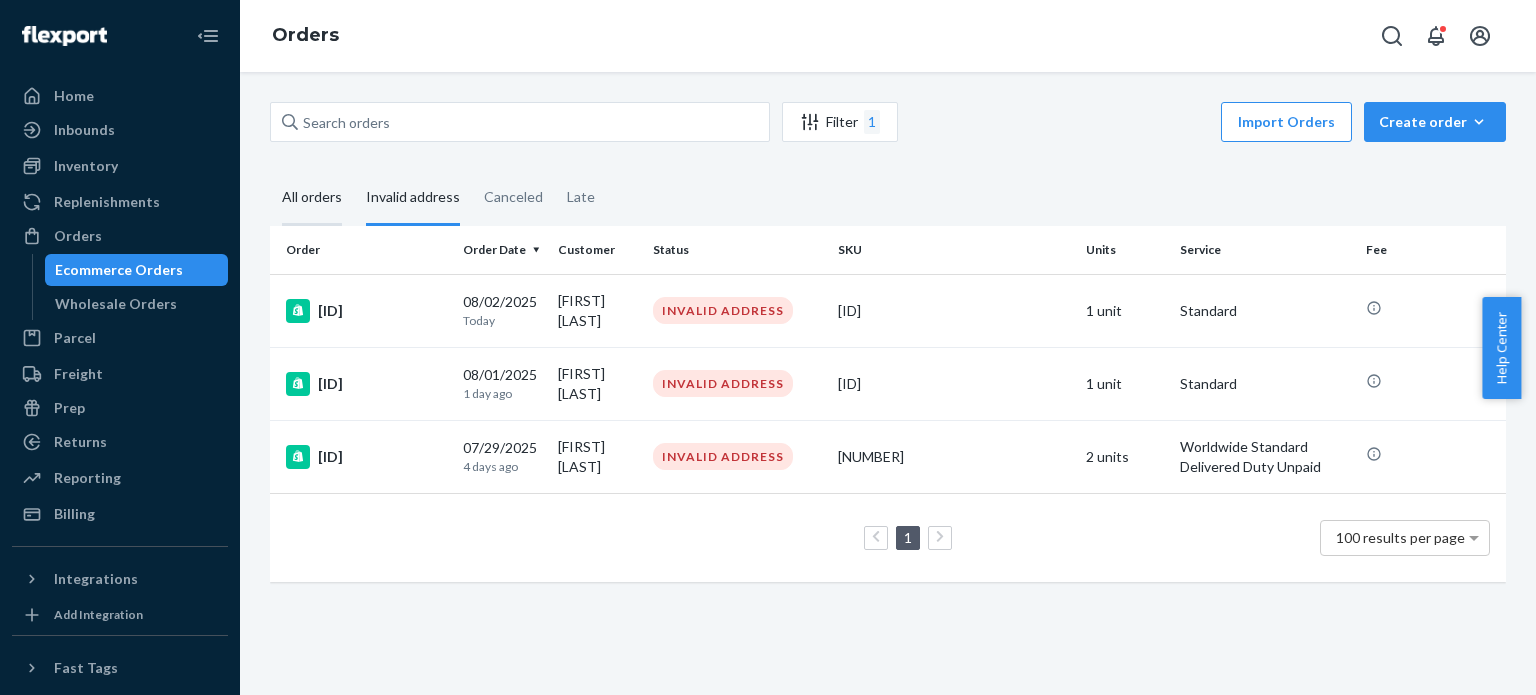 click on "All orders" at bounding box center (312, 198) 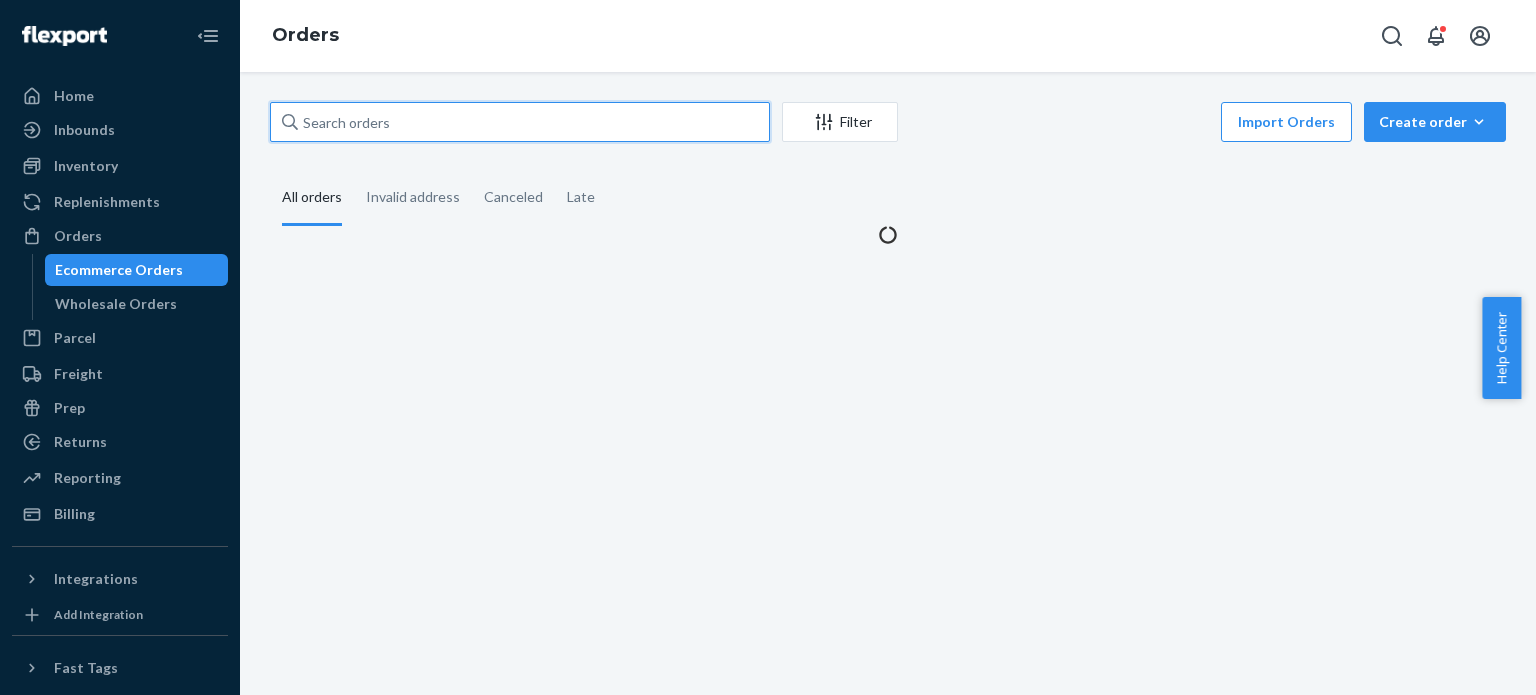 click at bounding box center (520, 122) 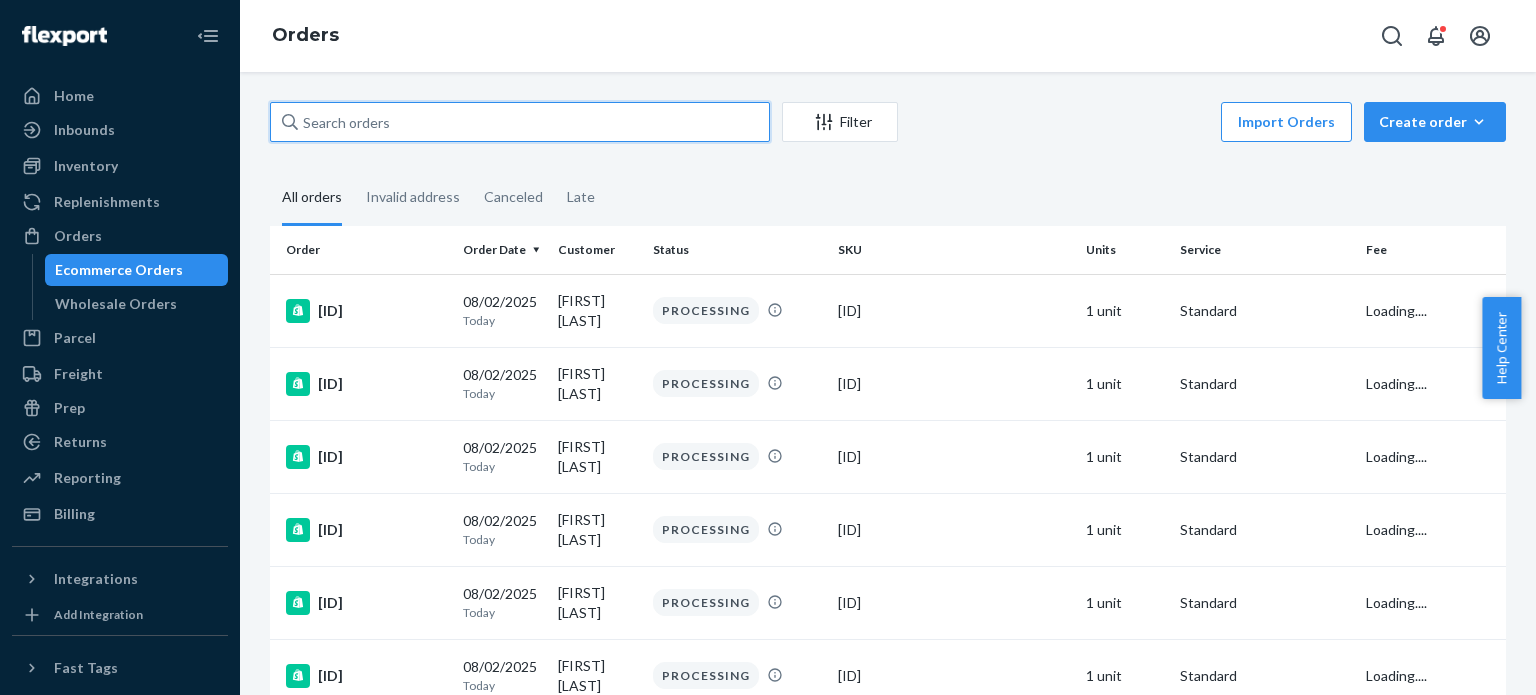 paste on "[ID]" 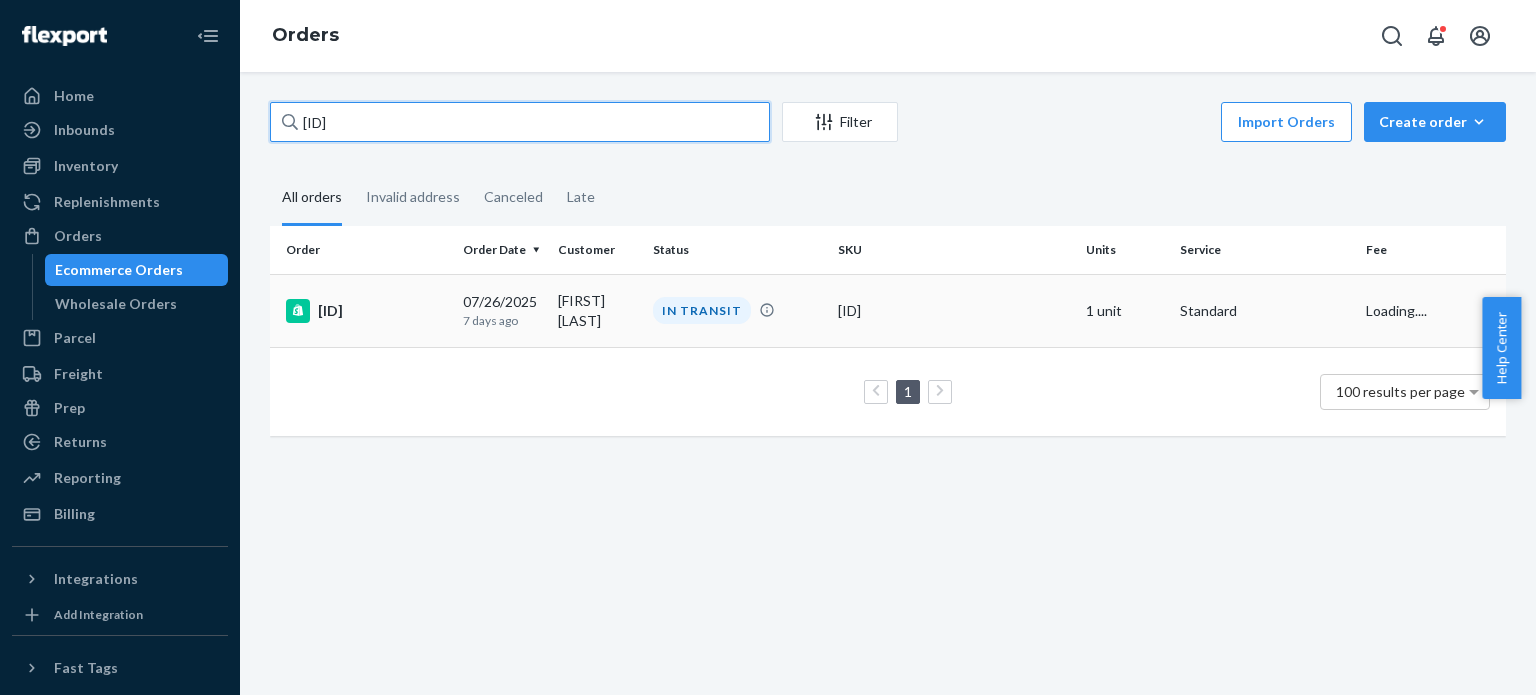 type on "[ID]" 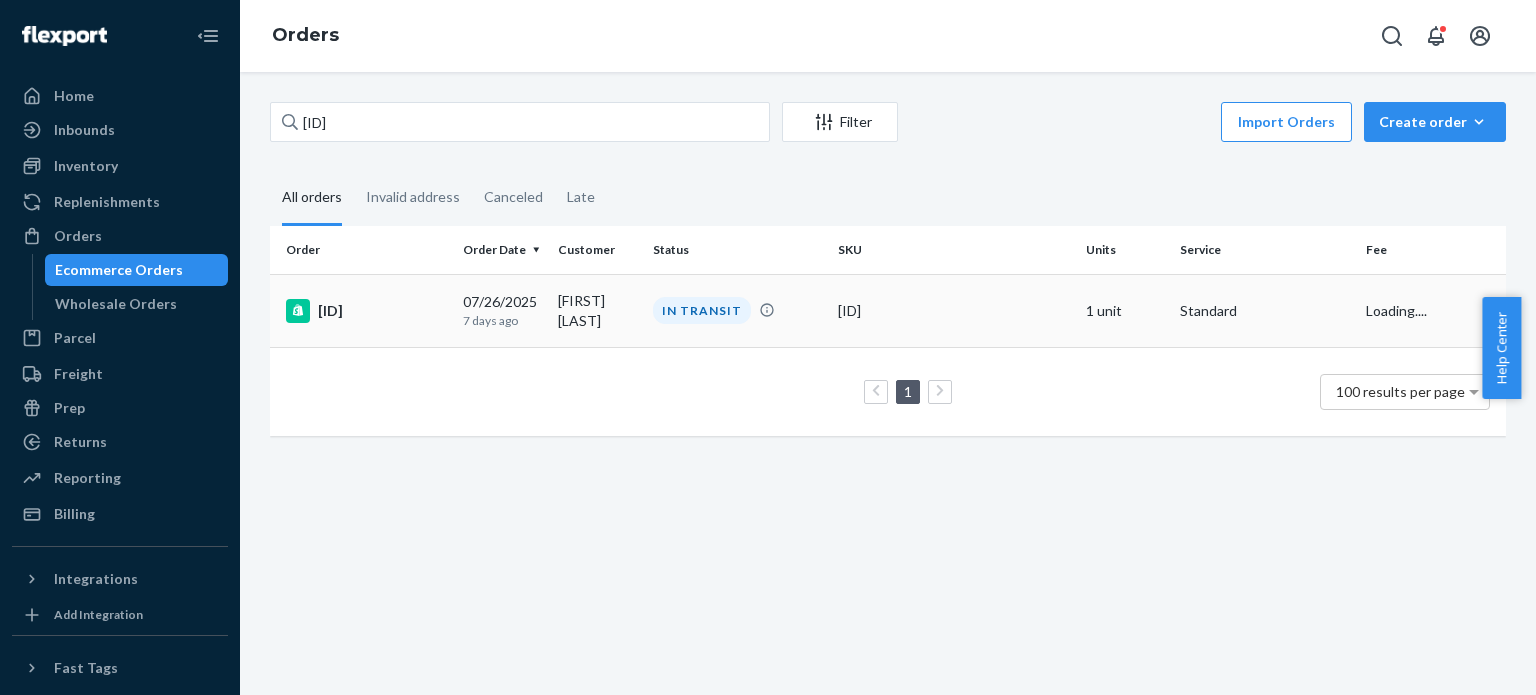 click on "[ID]" at bounding box center [362, 310] 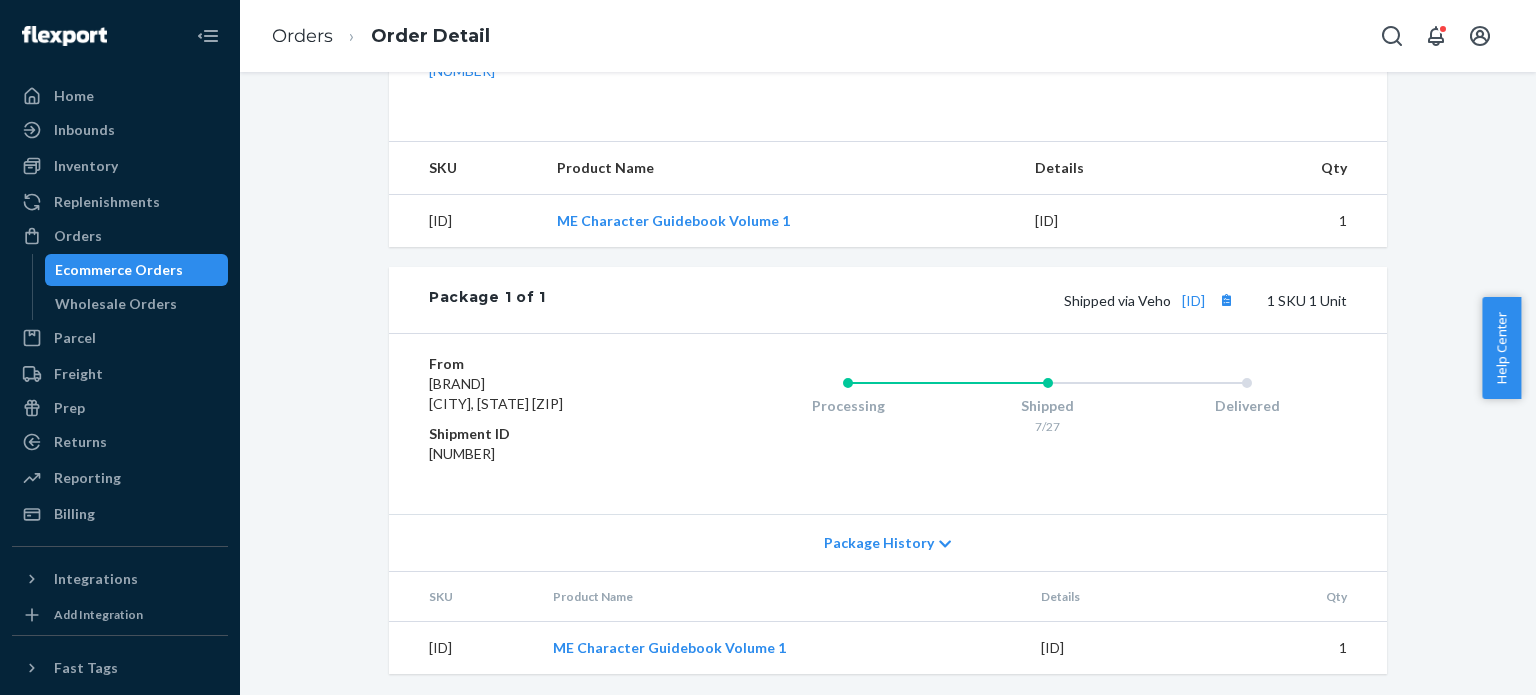 scroll, scrollTop: 702, scrollLeft: 0, axis: vertical 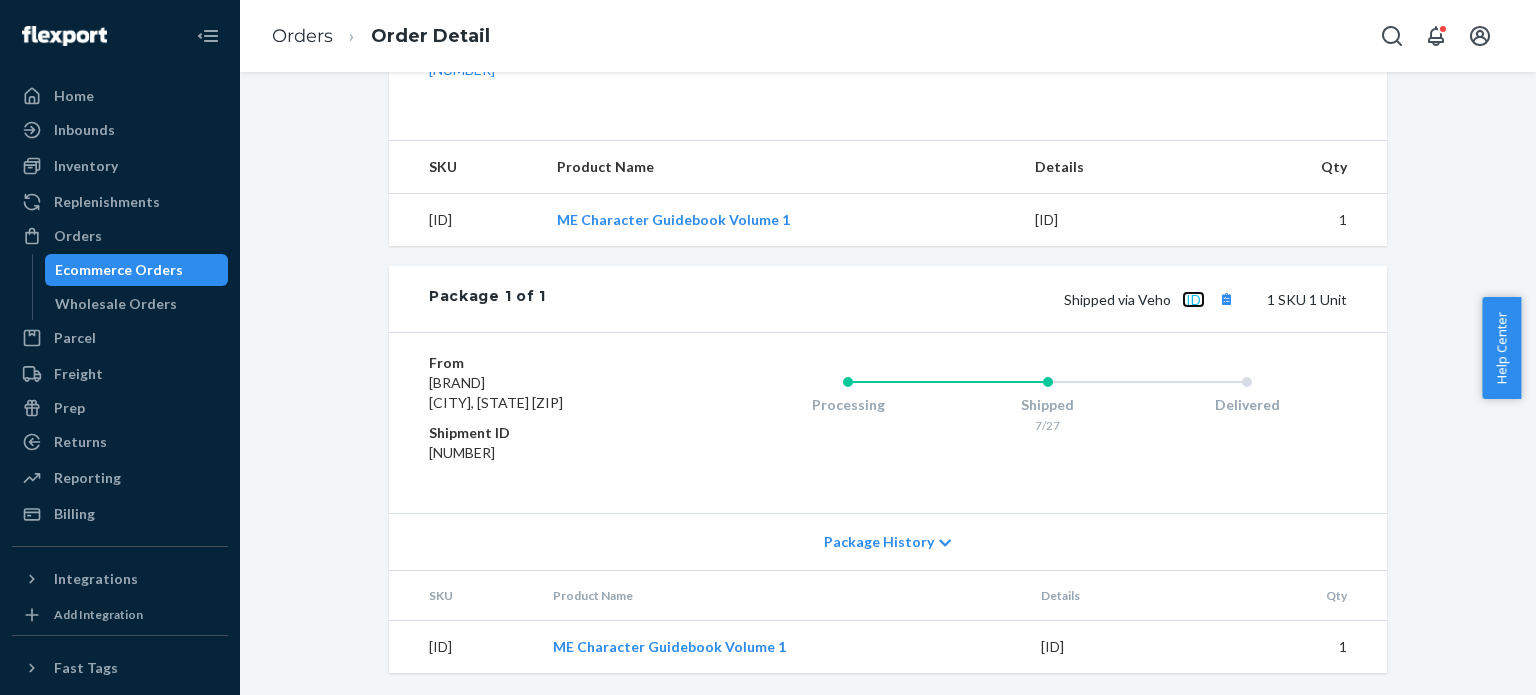 click on "[ID]" at bounding box center (1193, 299) 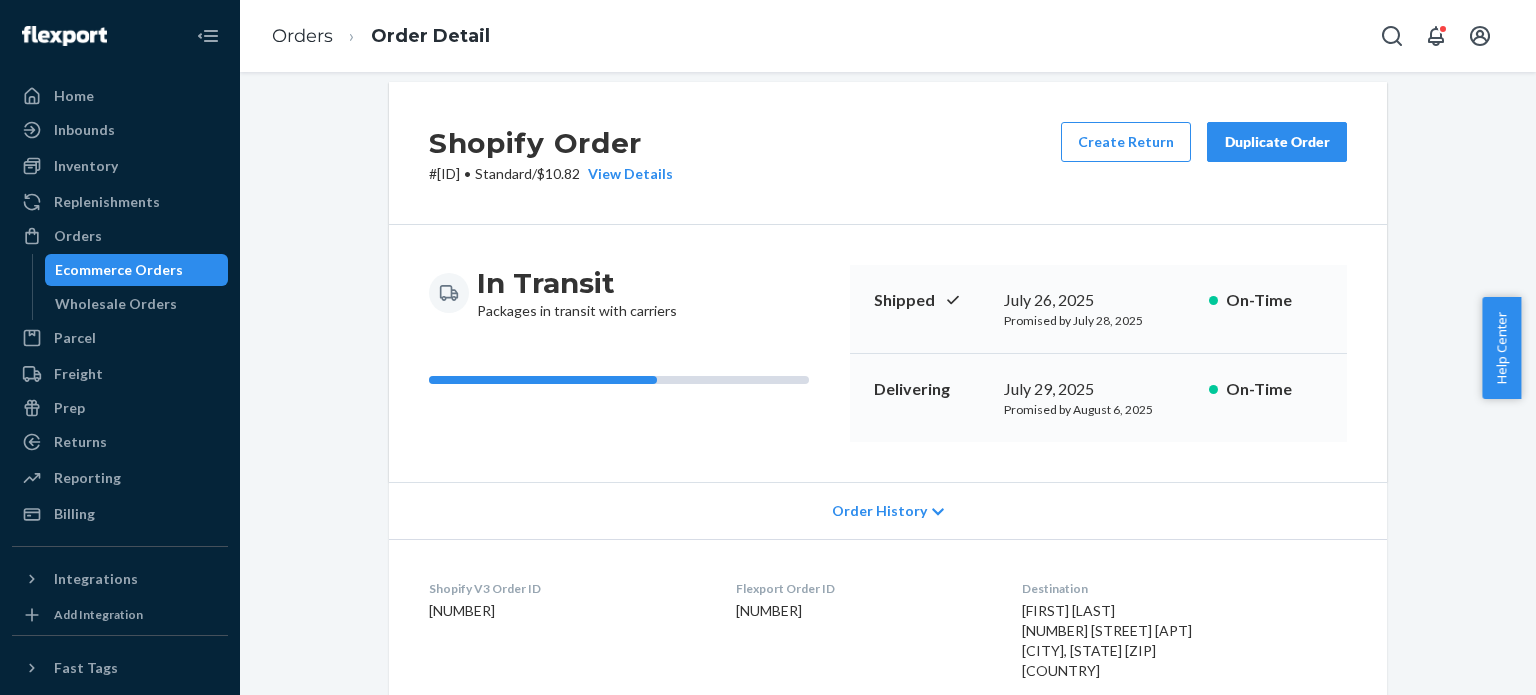 scroll, scrollTop: 2, scrollLeft: 0, axis: vertical 